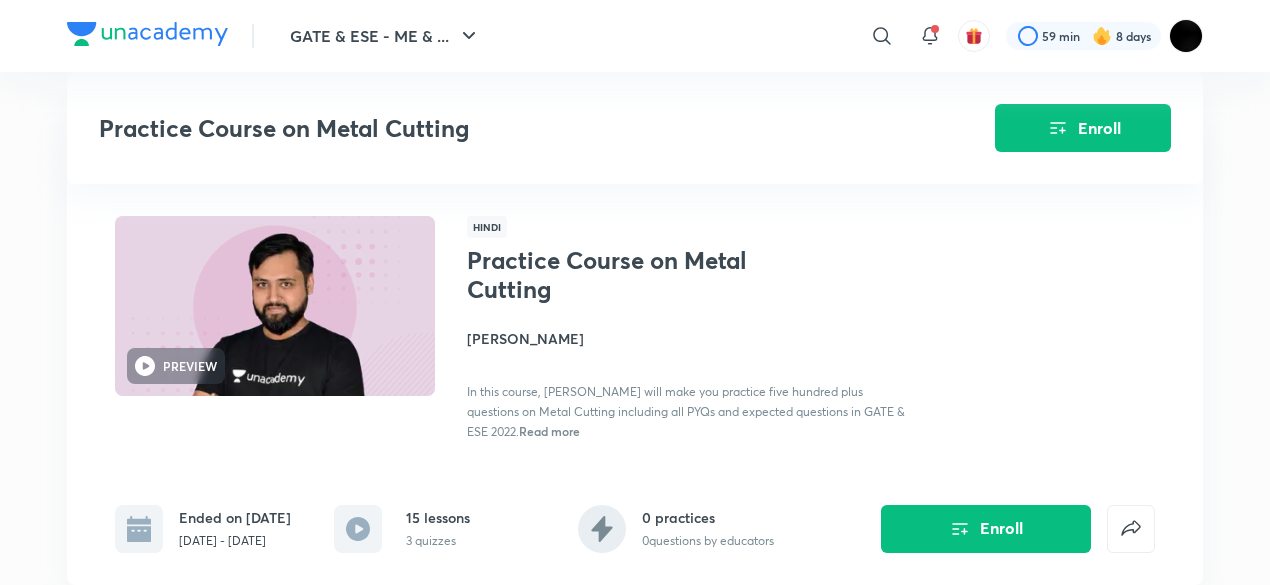 scroll, scrollTop: 2227, scrollLeft: 0, axis: vertical 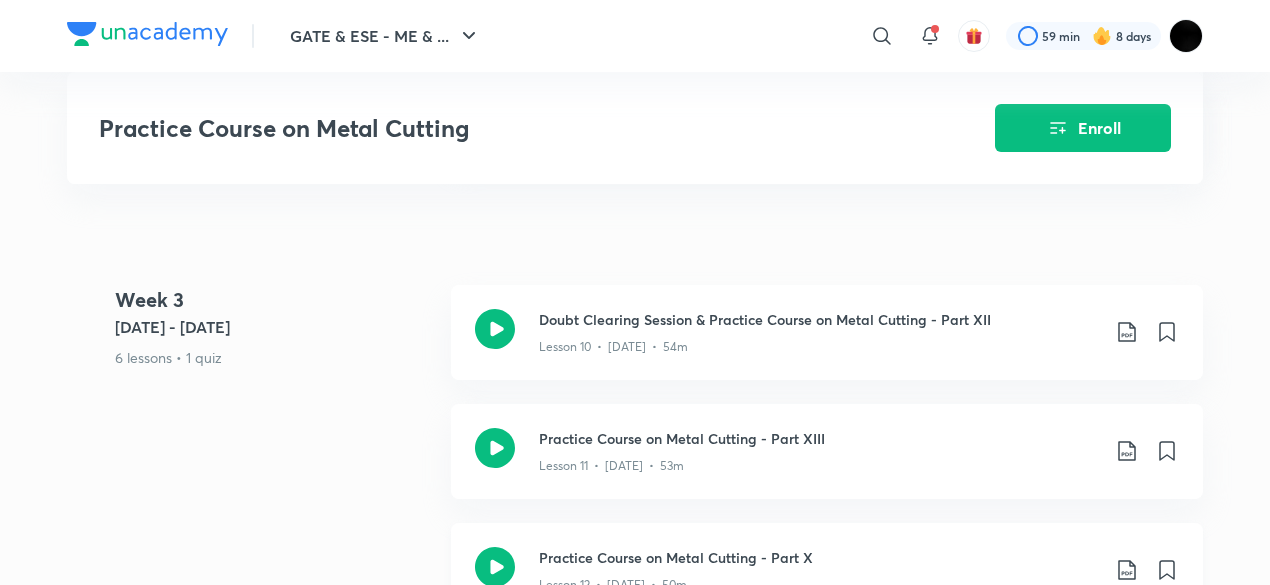 click on "Lesson 11  •  Aug 18  •  53m" at bounding box center [819, 462] 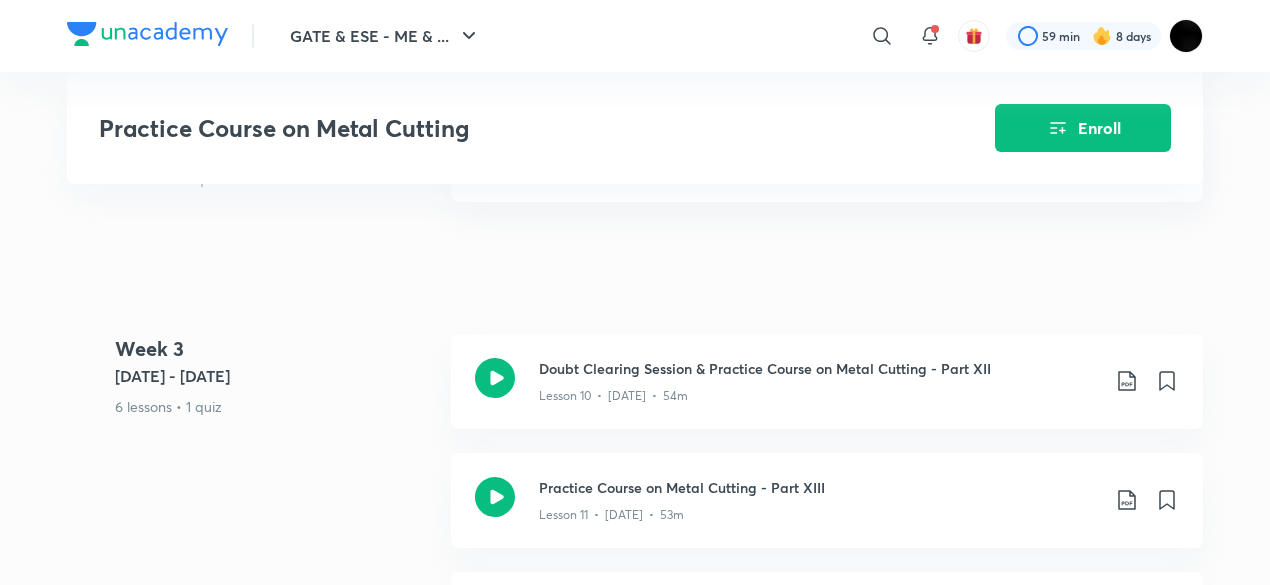 scroll, scrollTop: 2107, scrollLeft: 0, axis: vertical 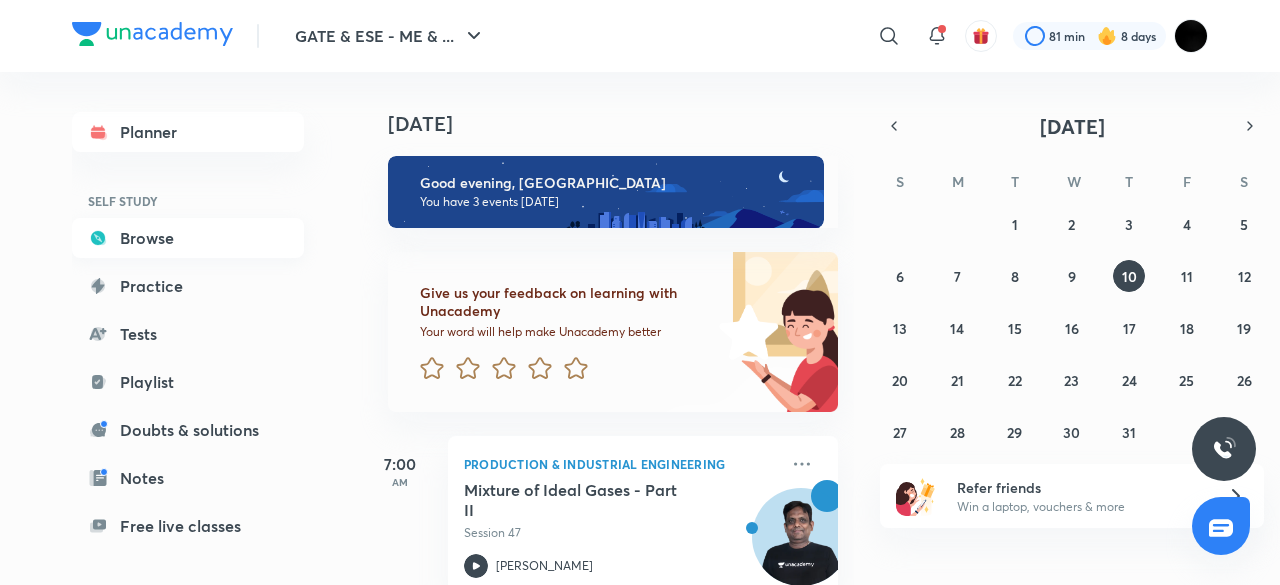 click on "Browse" at bounding box center (188, 238) 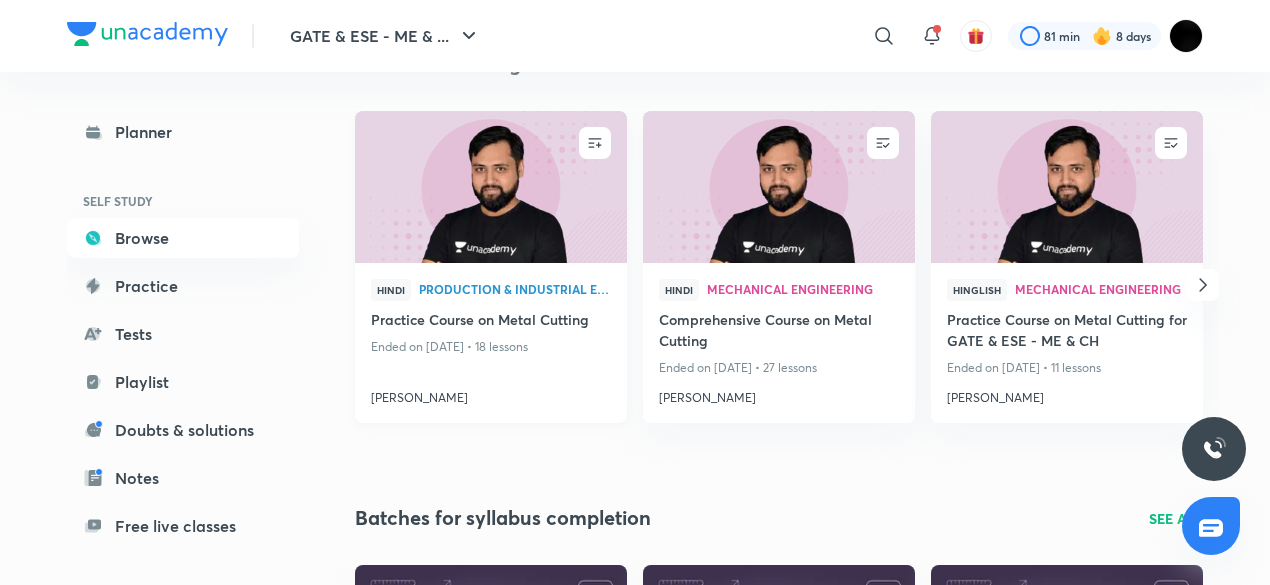 scroll, scrollTop: 252, scrollLeft: 0, axis: vertical 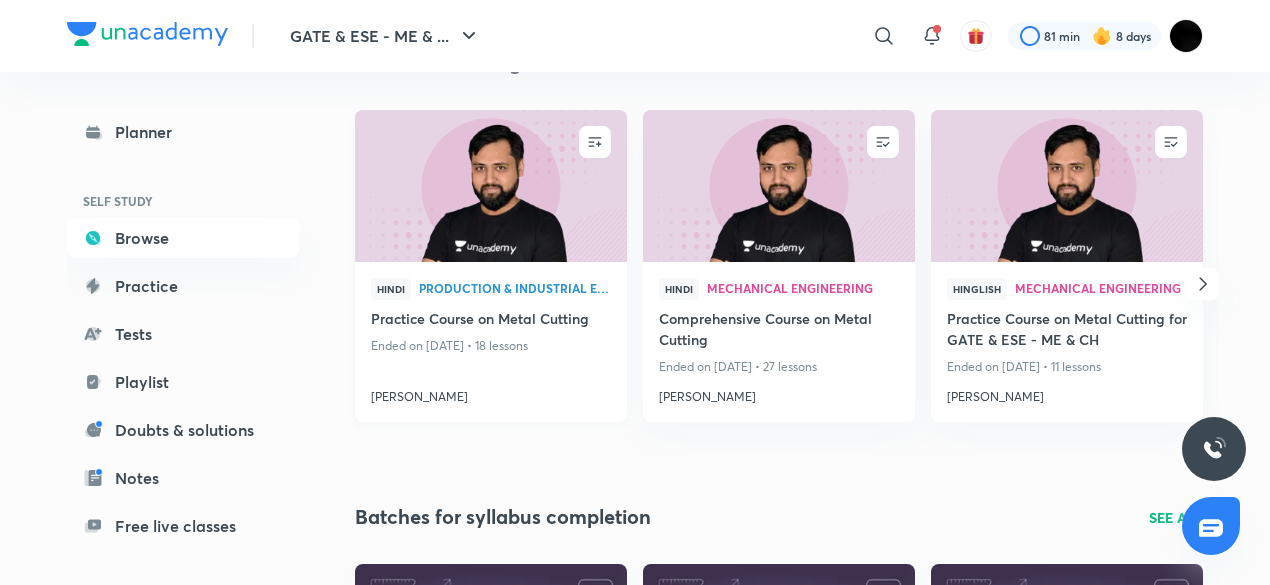click at bounding box center [490, 185] 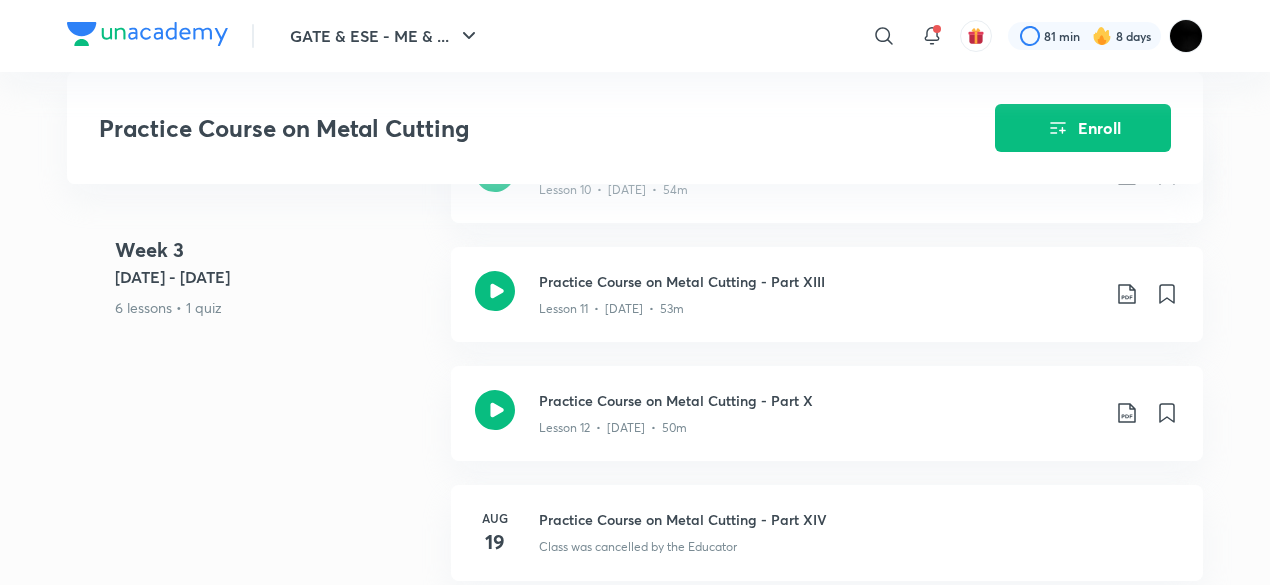 scroll, scrollTop: 2323, scrollLeft: 0, axis: vertical 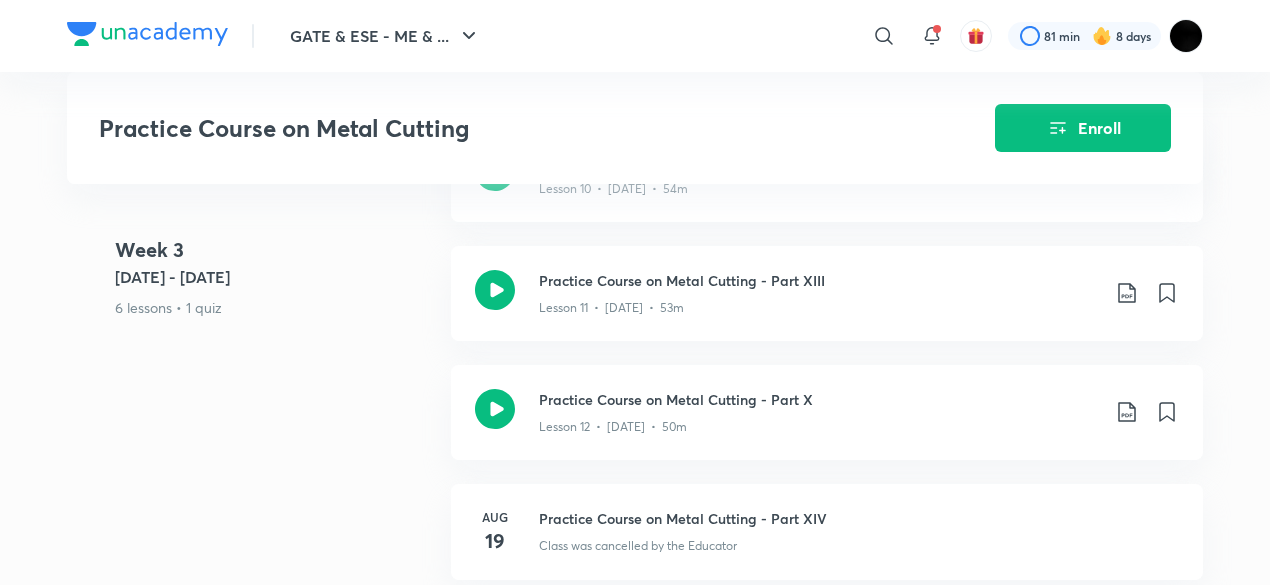 click on "Lesson 11  •  [DATE]  •  53m" at bounding box center [819, -1576] 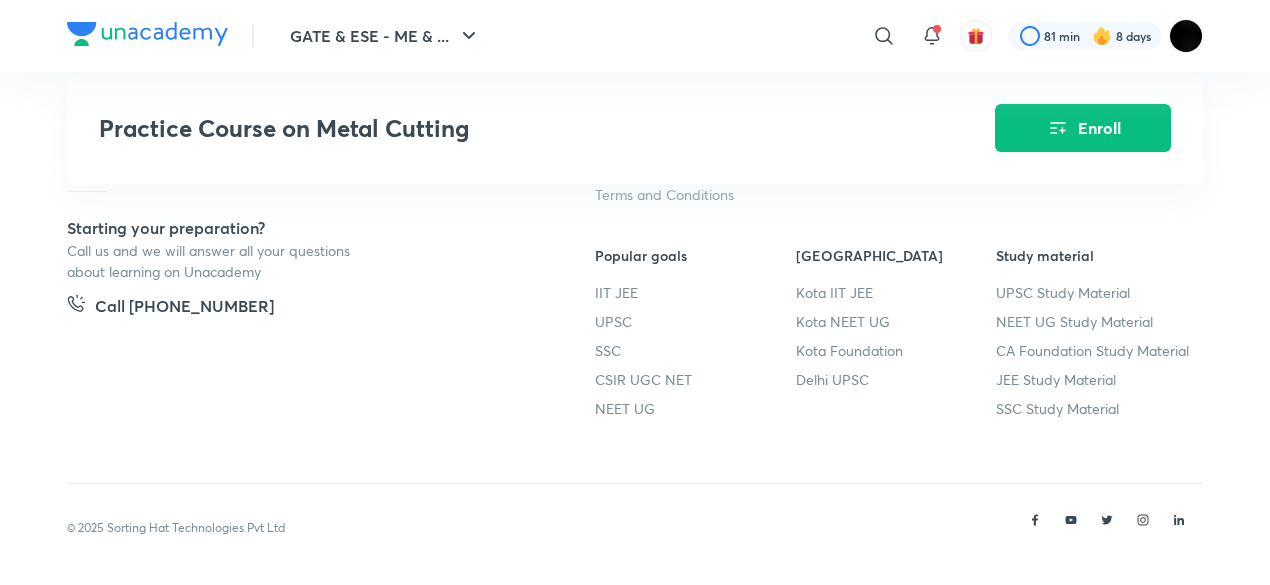 scroll, scrollTop: 3773, scrollLeft: 0, axis: vertical 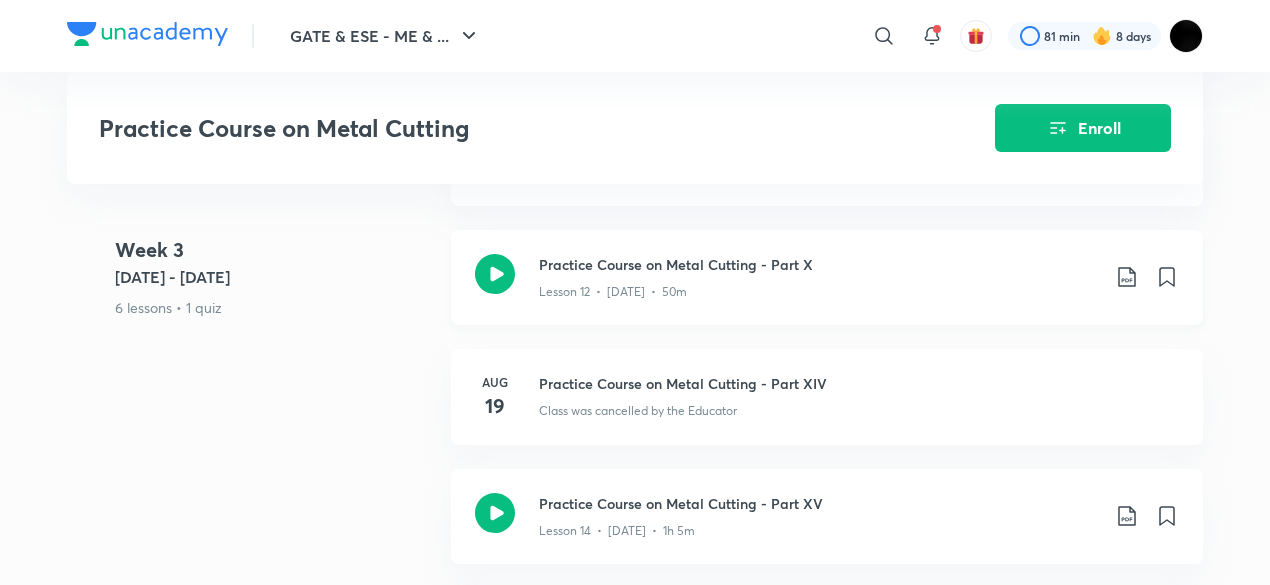 click on "Lesson 12  •  Aug 18  •  50m" at bounding box center (819, 288) 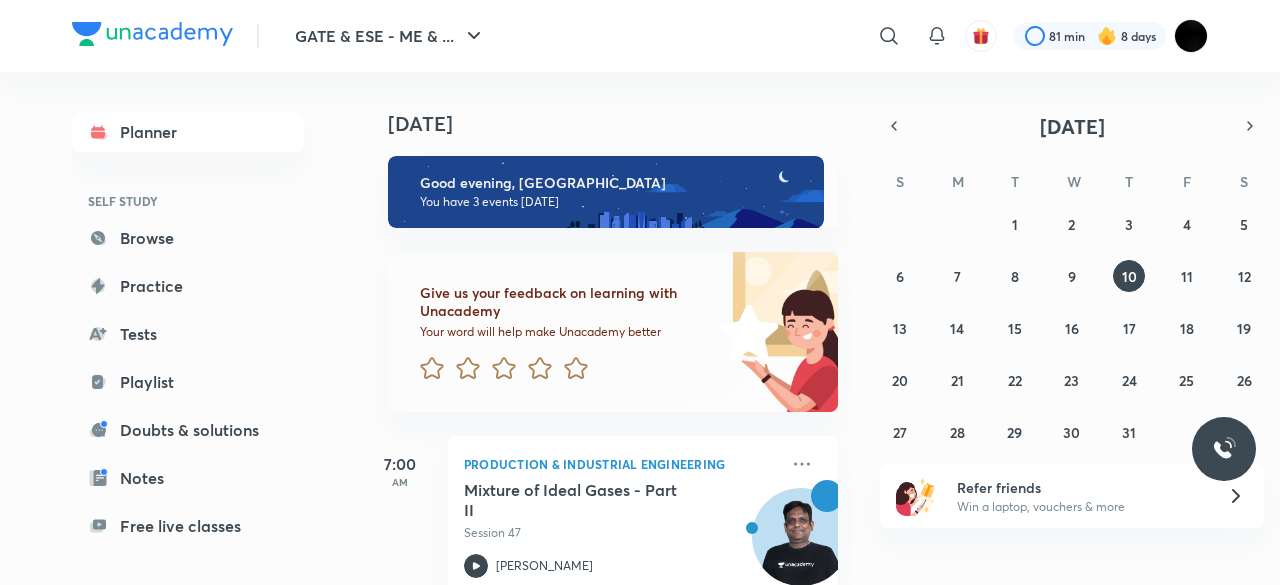 scroll, scrollTop: 0, scrollLeft: 0, axis: both 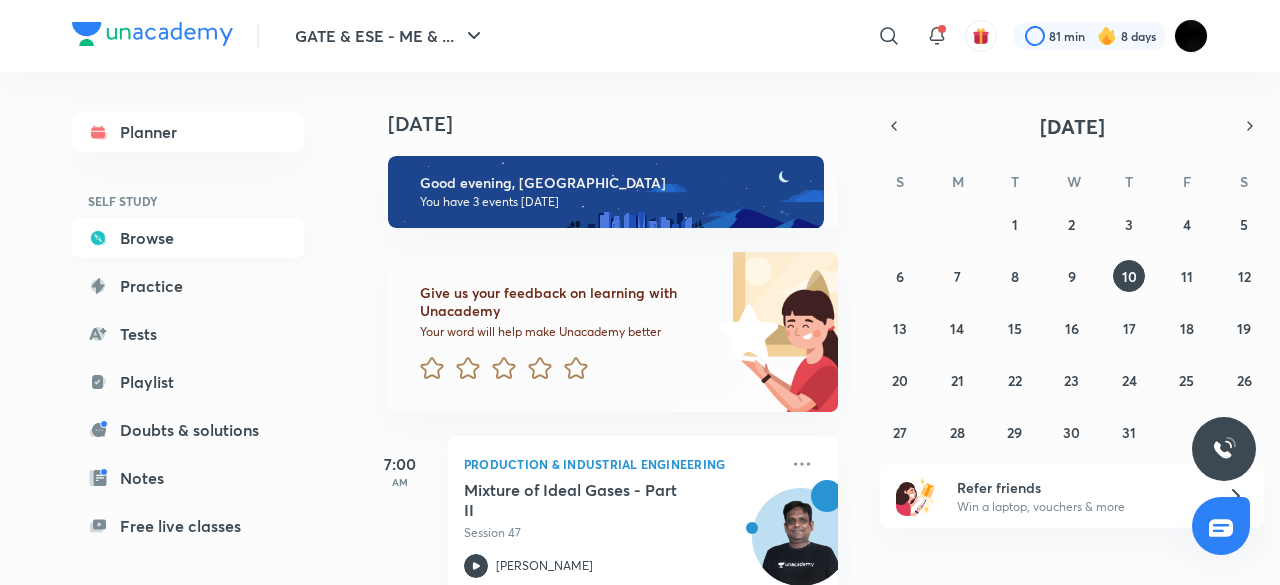 click on "Browse" at bounding box center (188, 238) 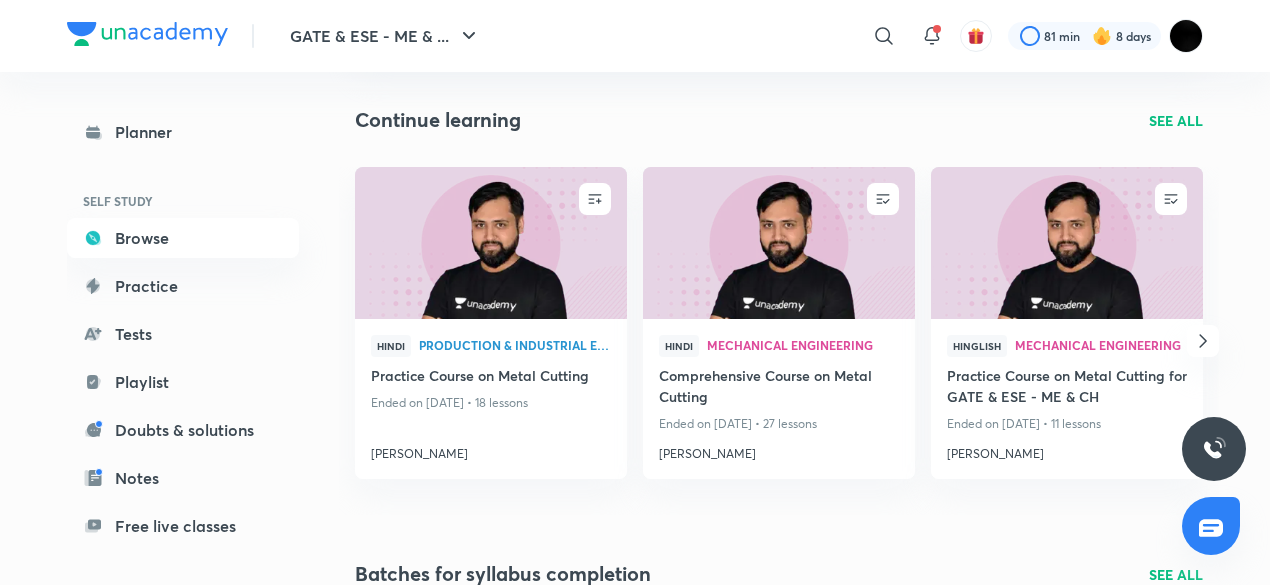 scroll, scrollTop: 196, scrollLeft: 0, axis: vertical 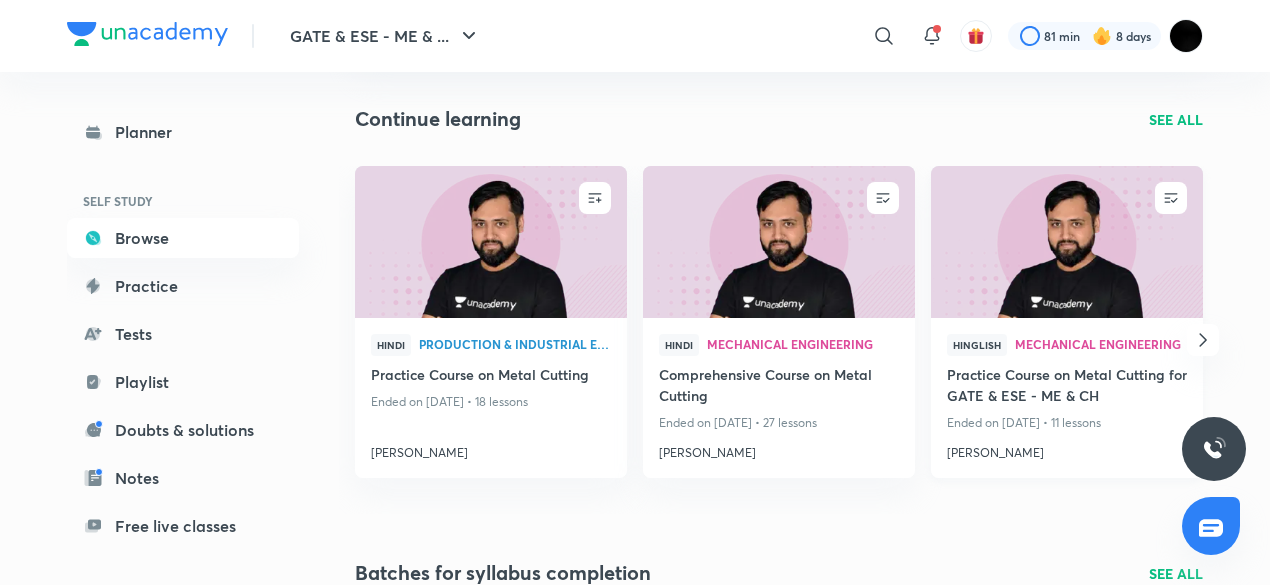 click at bounding box center (1066, 241) 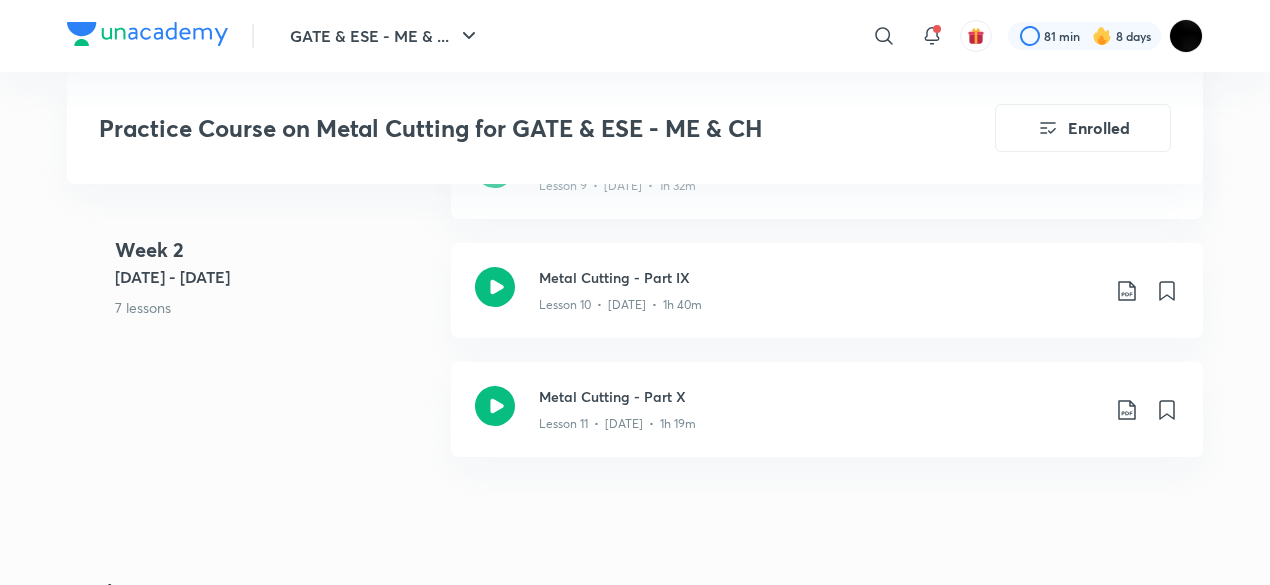 scroll, scrollTop: 1971, scrollLeft: 0, axis: vertical 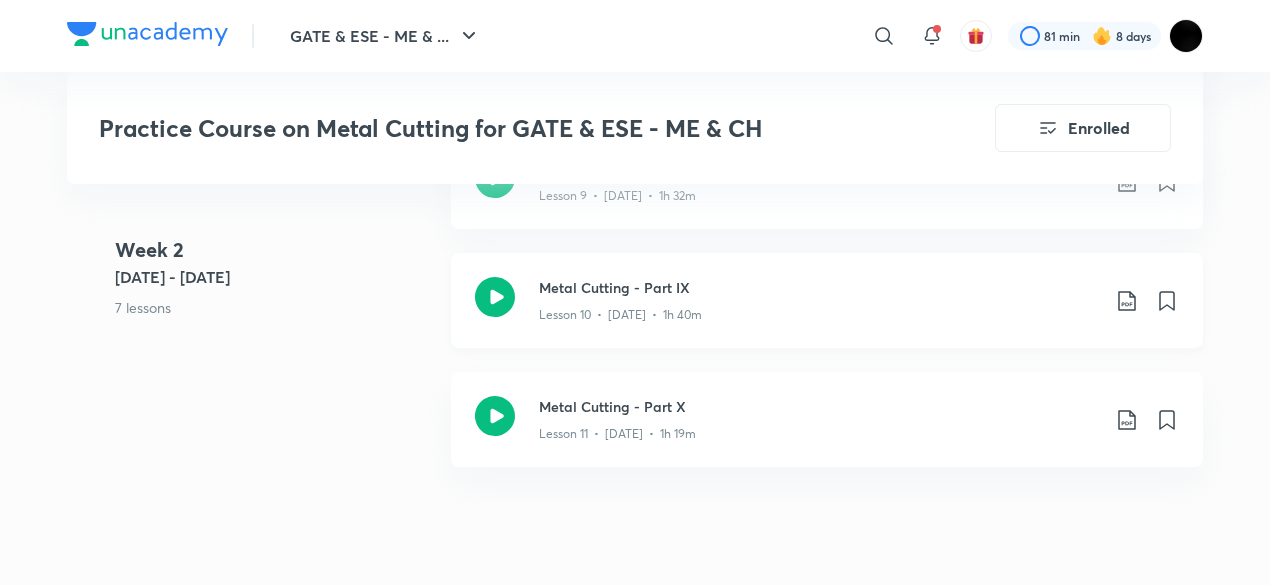 click on "Metal Cutting - Part IX" at bounding box center (819, 287) 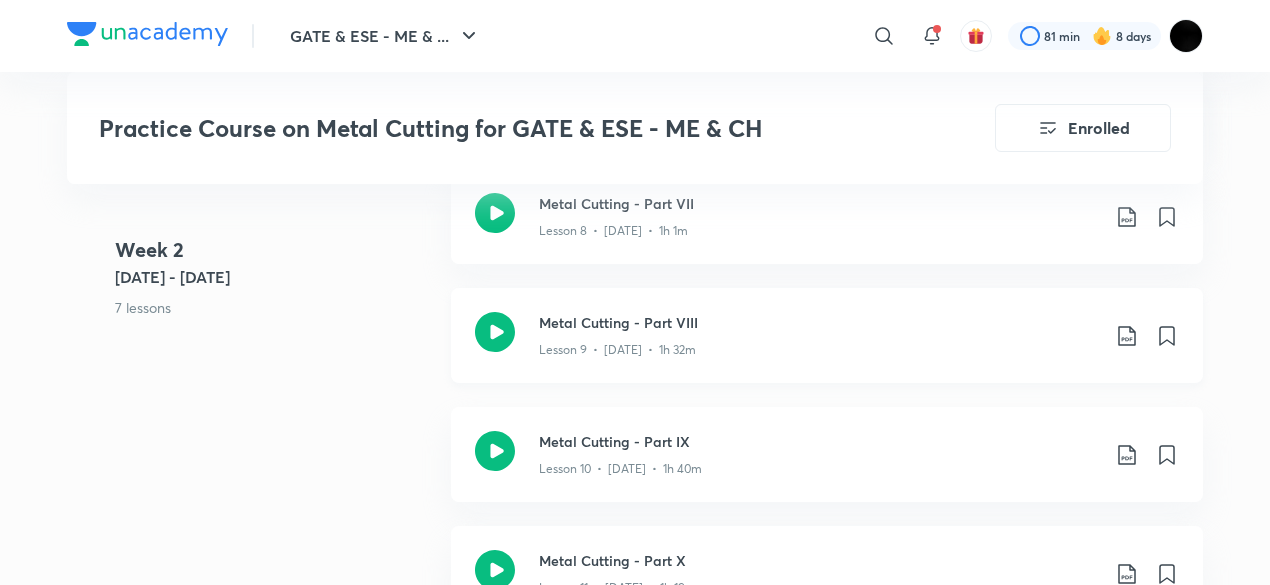 scroll, scrollTop: 1818, scrollLeft: 0, axis: vertical 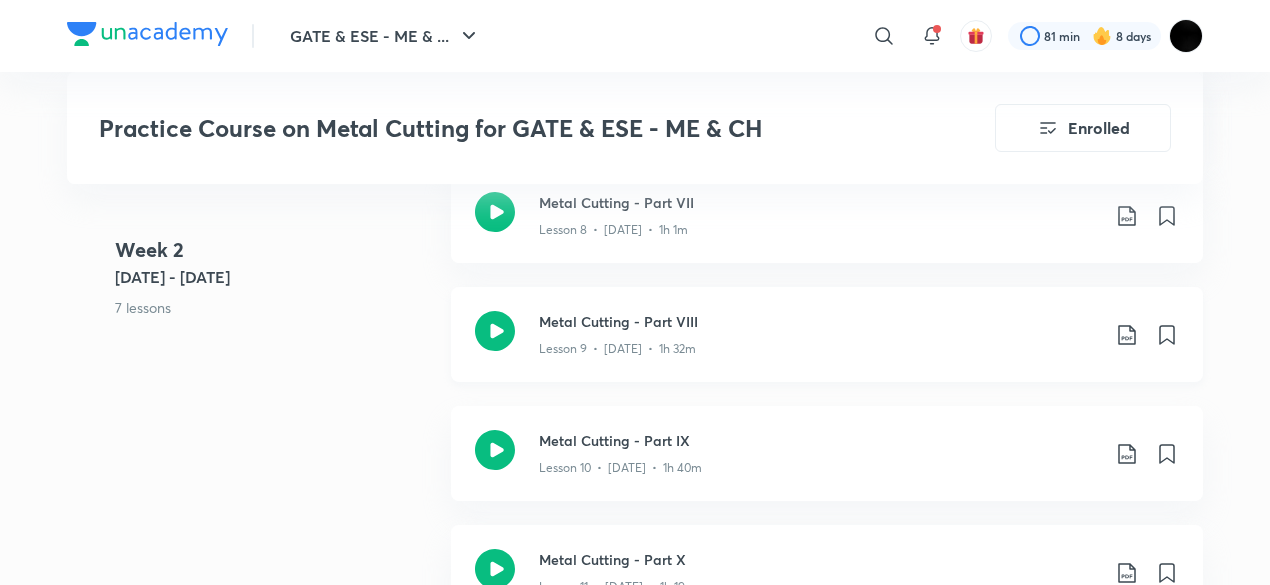 click on "Lesson 9  •  Nov 17  •  1h 32m" at bounding box center (819, -943) 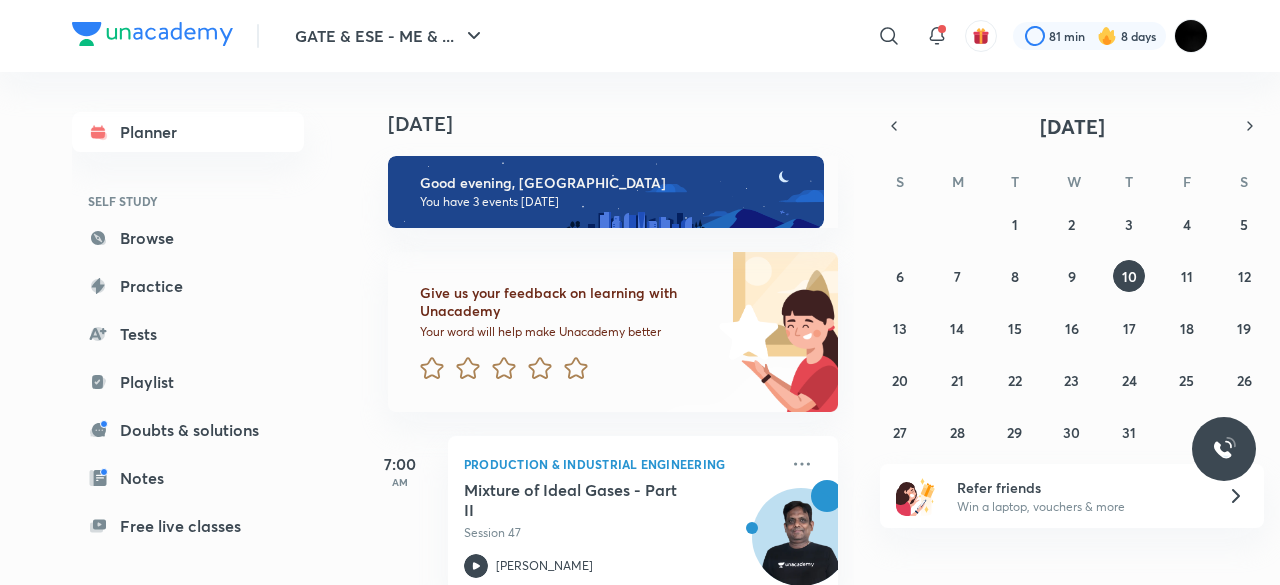 scroll, scrollTop: 0, scrollLeft: 0, axis: both 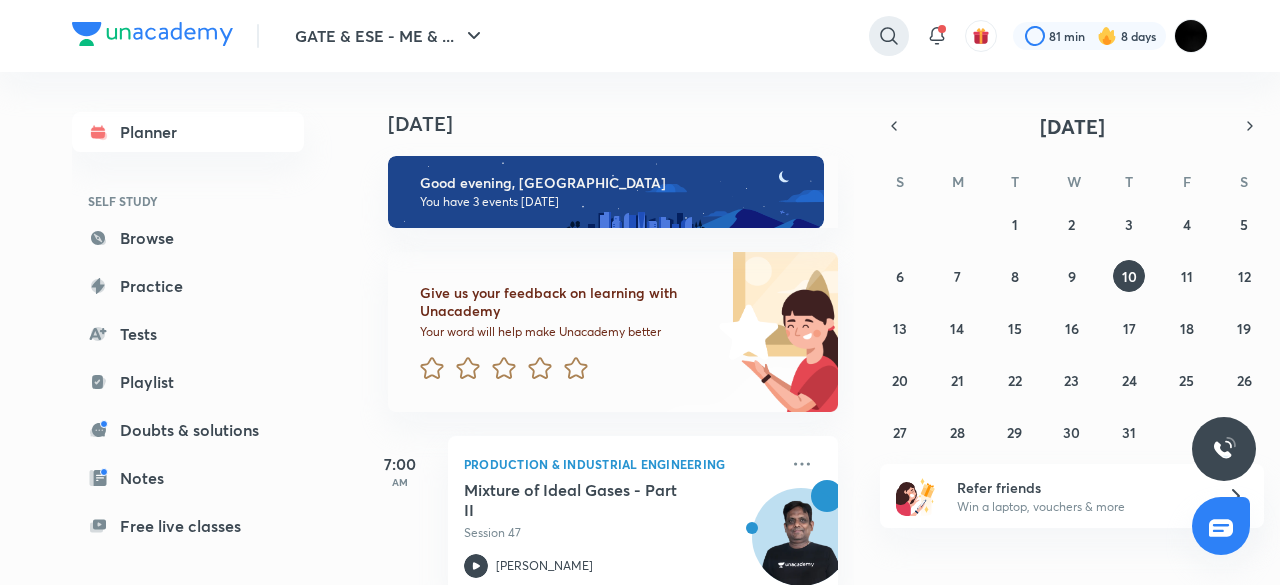 click 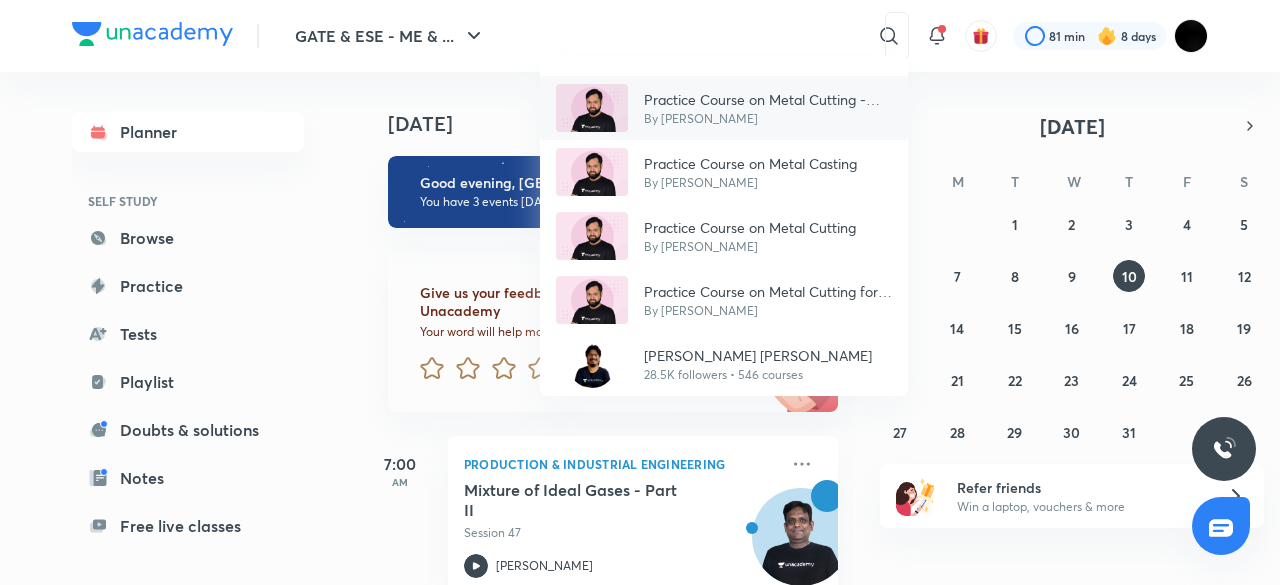 click on "By Rajeev Singh" at bounding box center [768, 119] 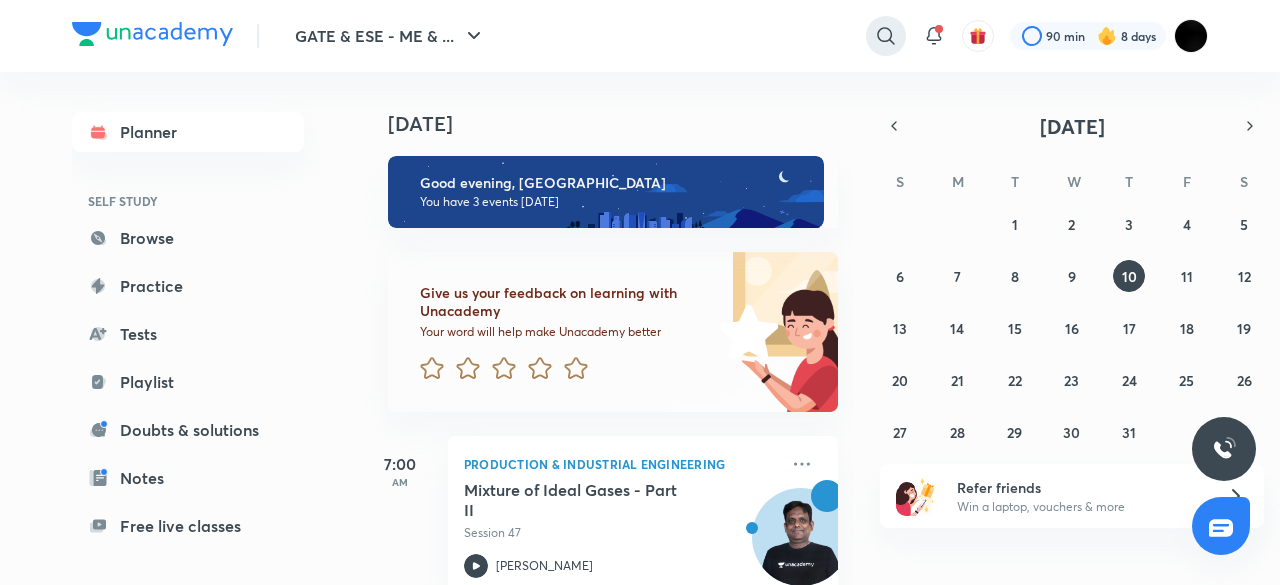 click 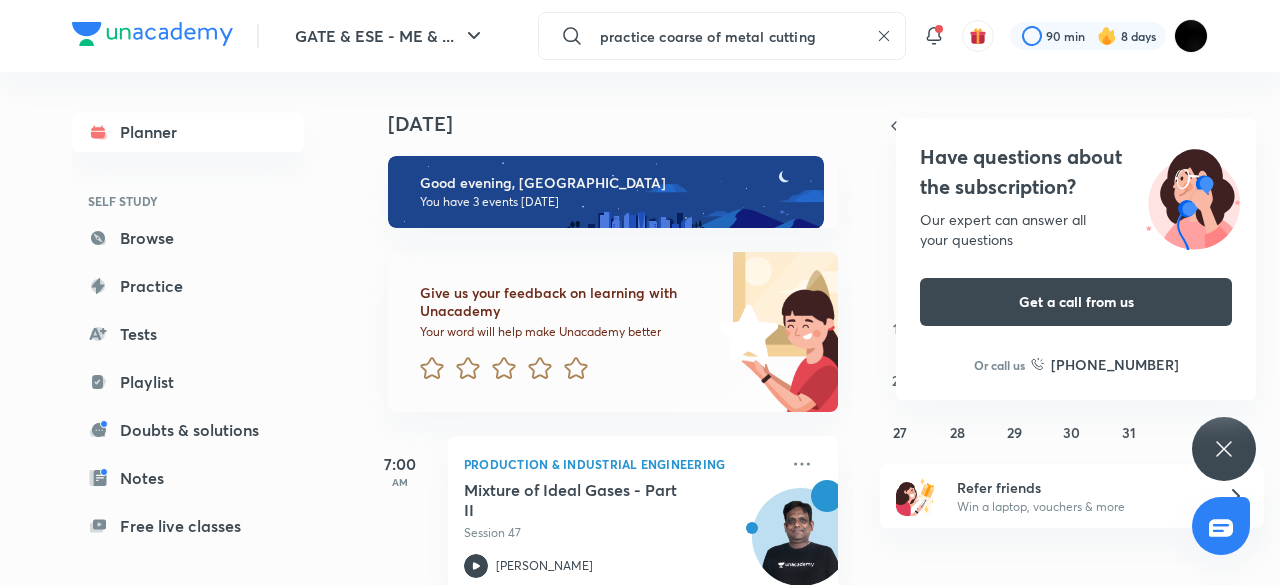 type on "practice coarse of metal cutting" 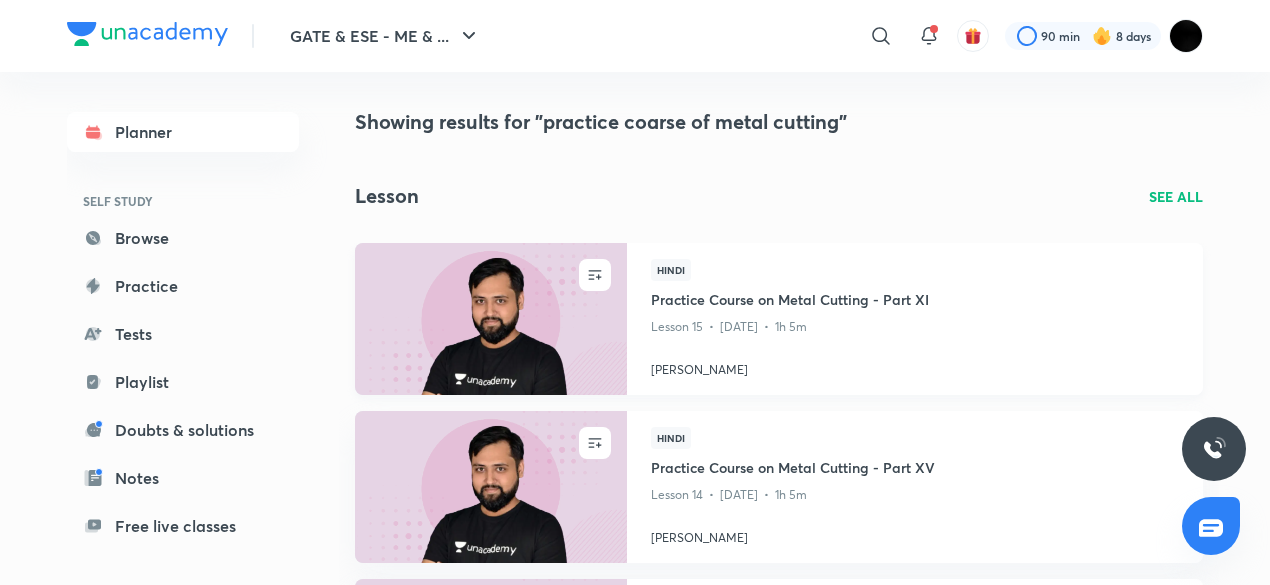 scroll, scrollTop: 0, scrollLeft: 0, axis: both 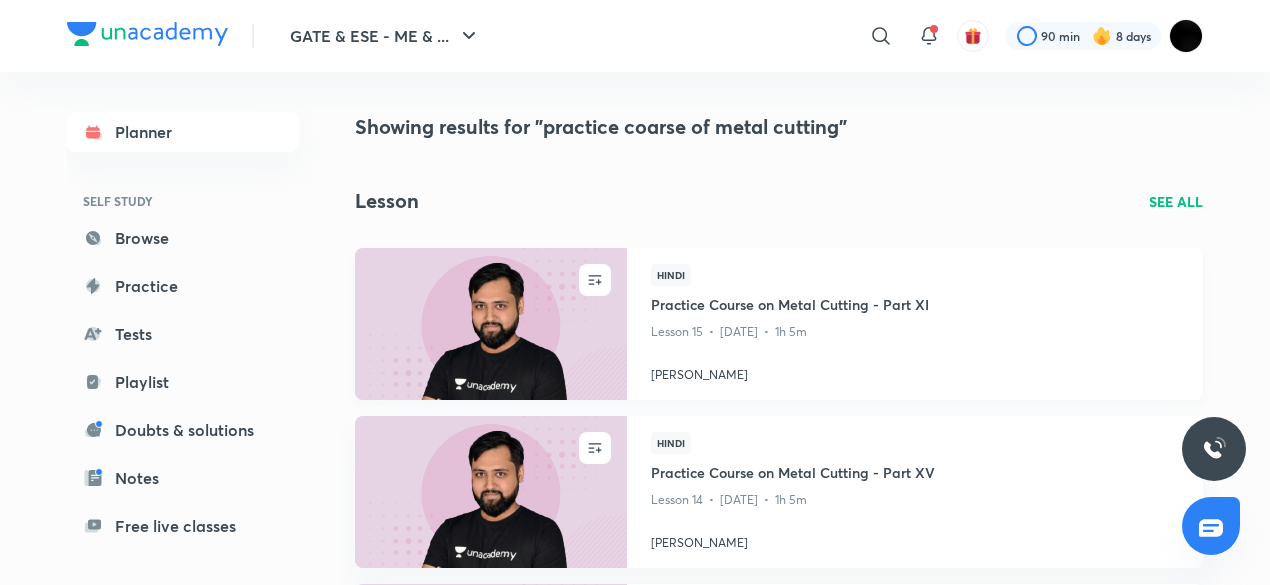 click at bounding box center [915, 351] 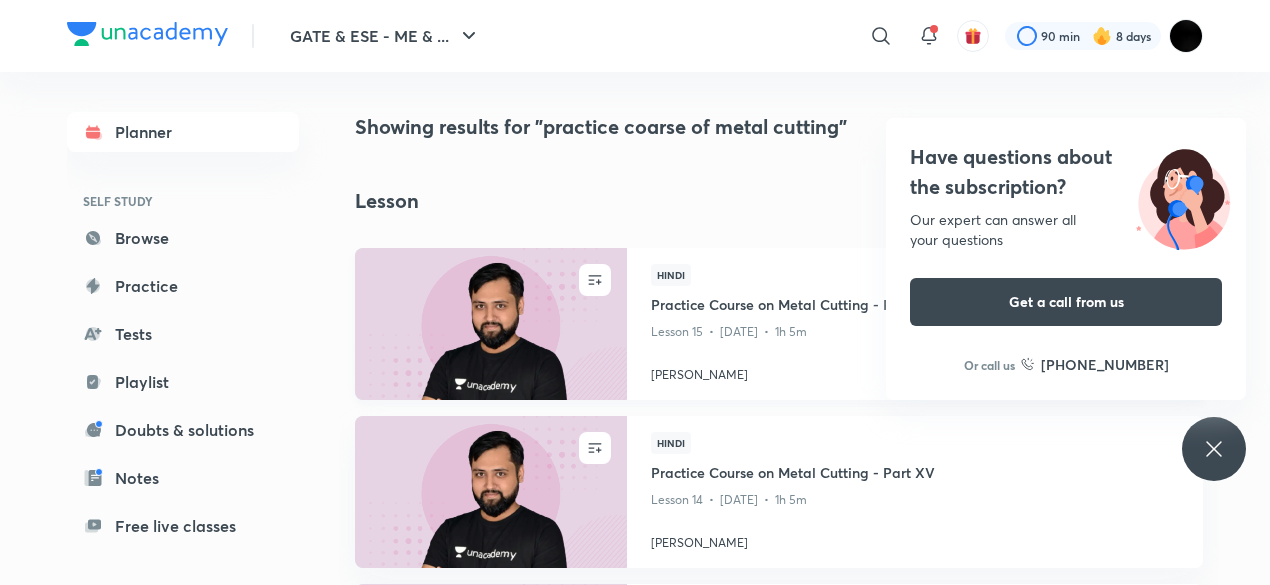 click at bounding box center (490, 323) 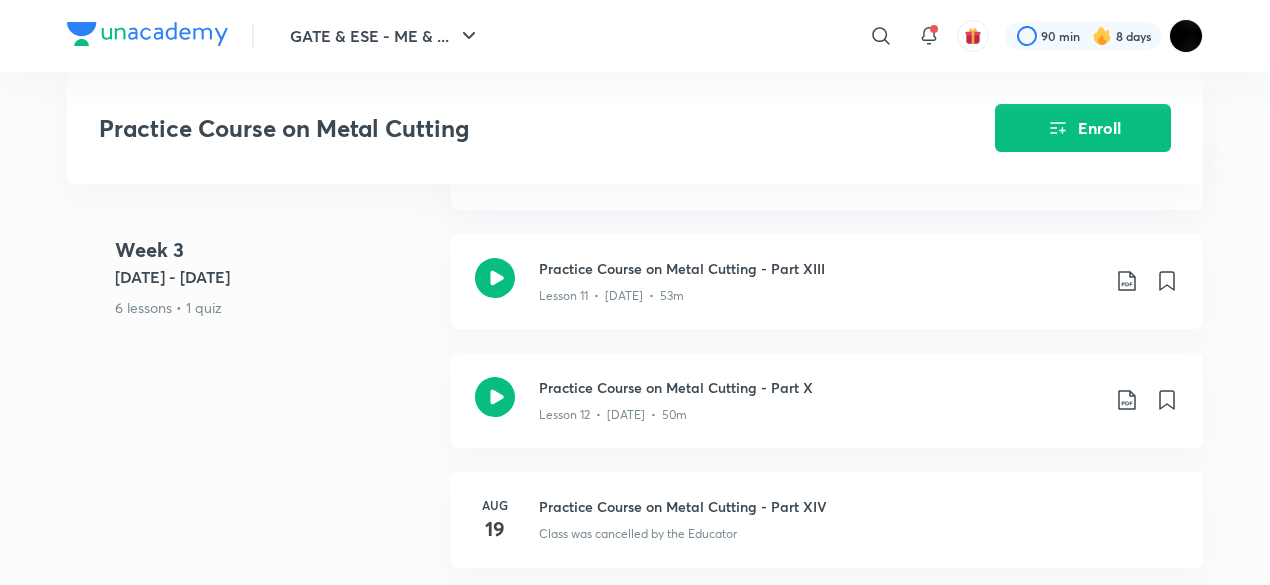 scroll, scrollTop: 2336, scrollLeft: 0, axis: vertical 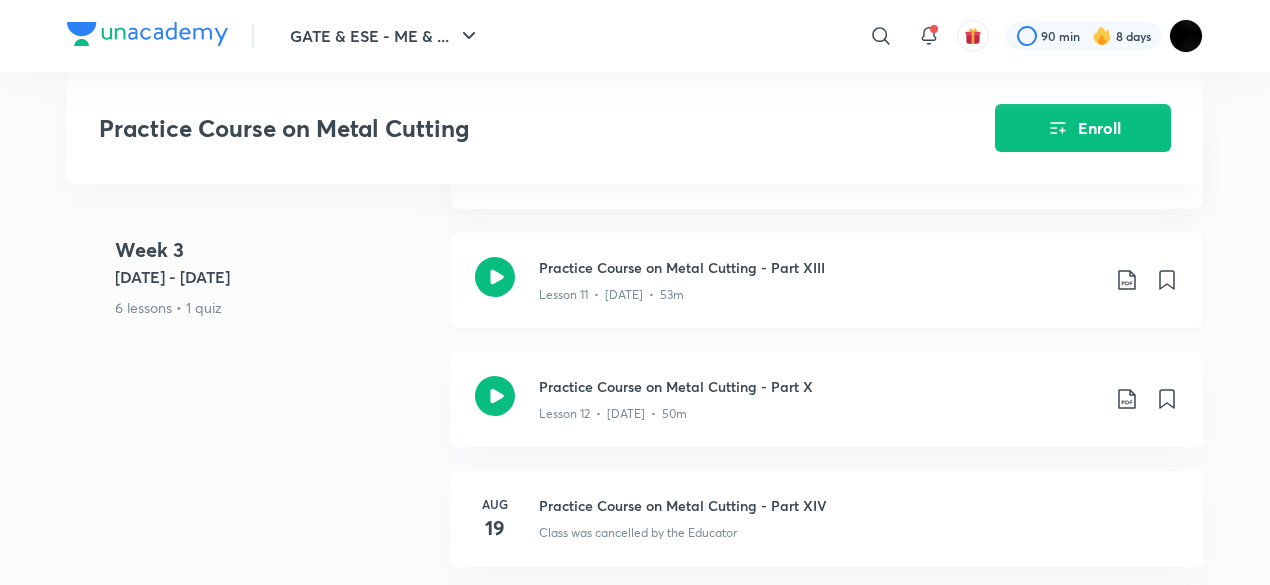 click on "Practice Course on Metal Cutting - Part XIII Lesson 11  •  Aug 18  •  53m" at bounding box center (827, 280) 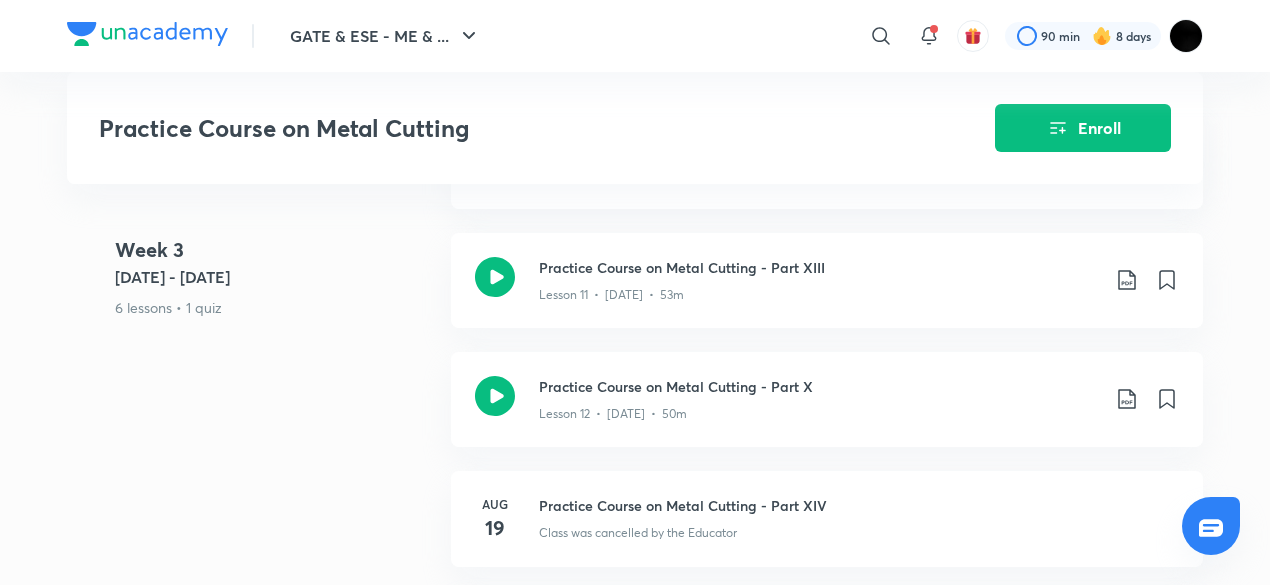 scroll, scrollTop: 0, scrollLeft: 0, axis: both 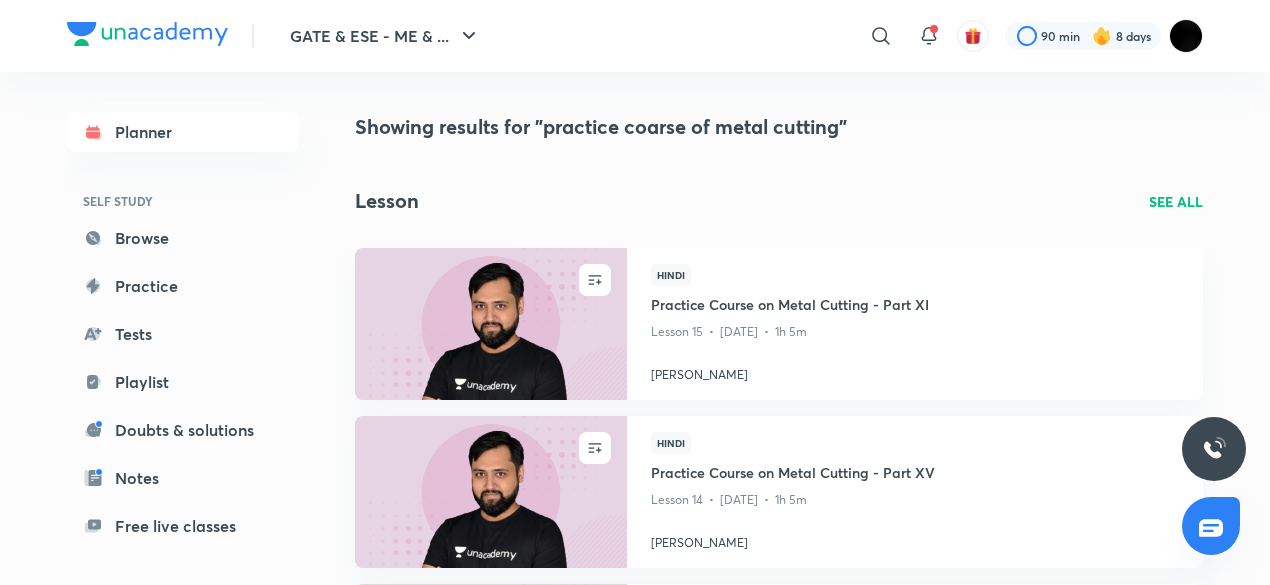 click on "SEE ALL" at bounding box center (1176, 201) 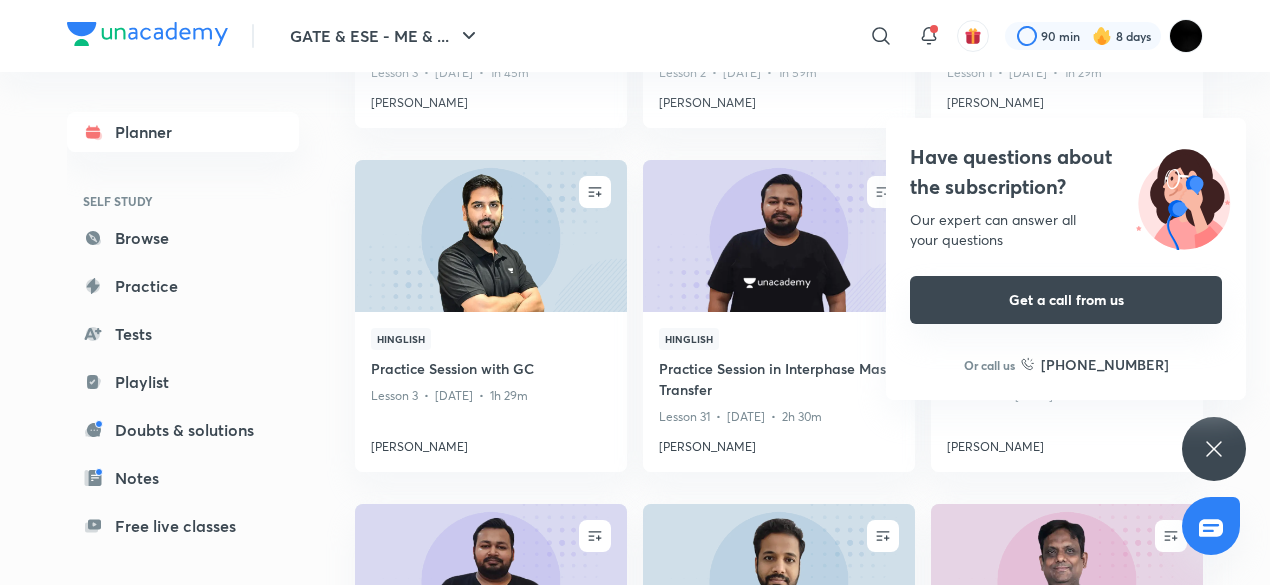scroll, scrollTop: 4133, scrollLeft: 0, axis: vertical 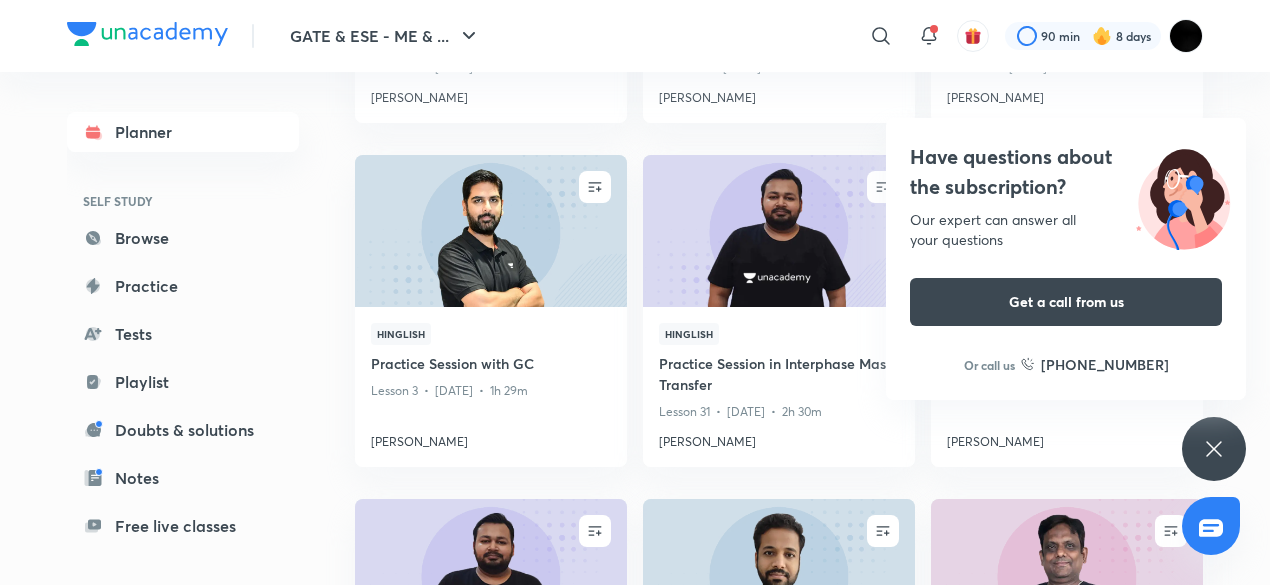 click at bounding box center [1183, 196] 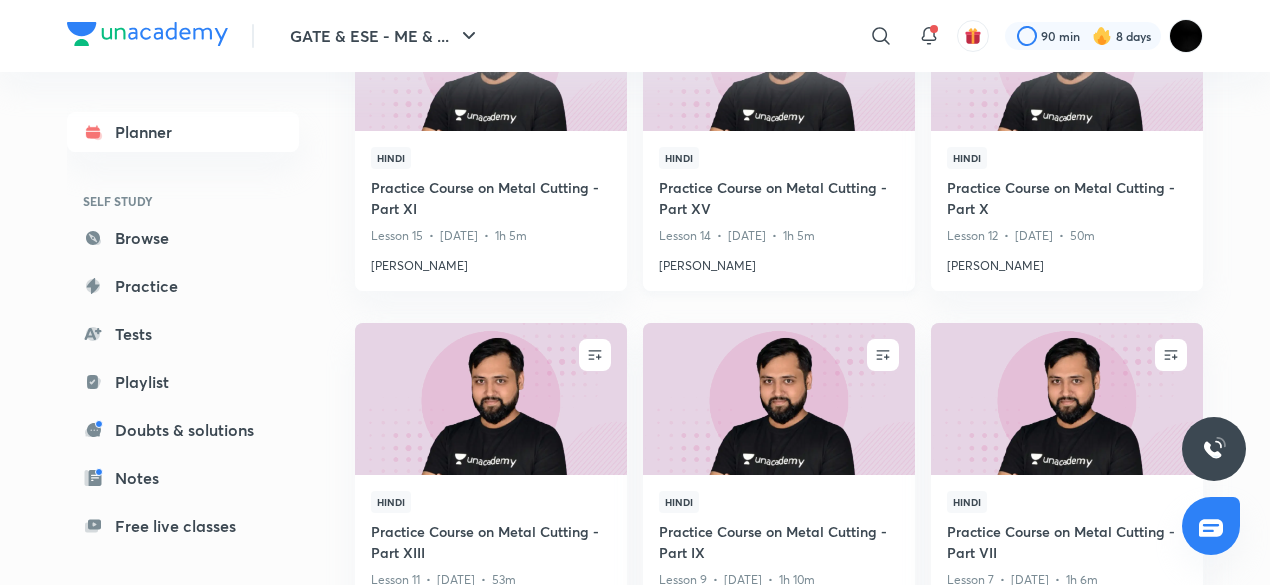 scroll, scrollTop: 0, scrollLeft: 0, axis: both 